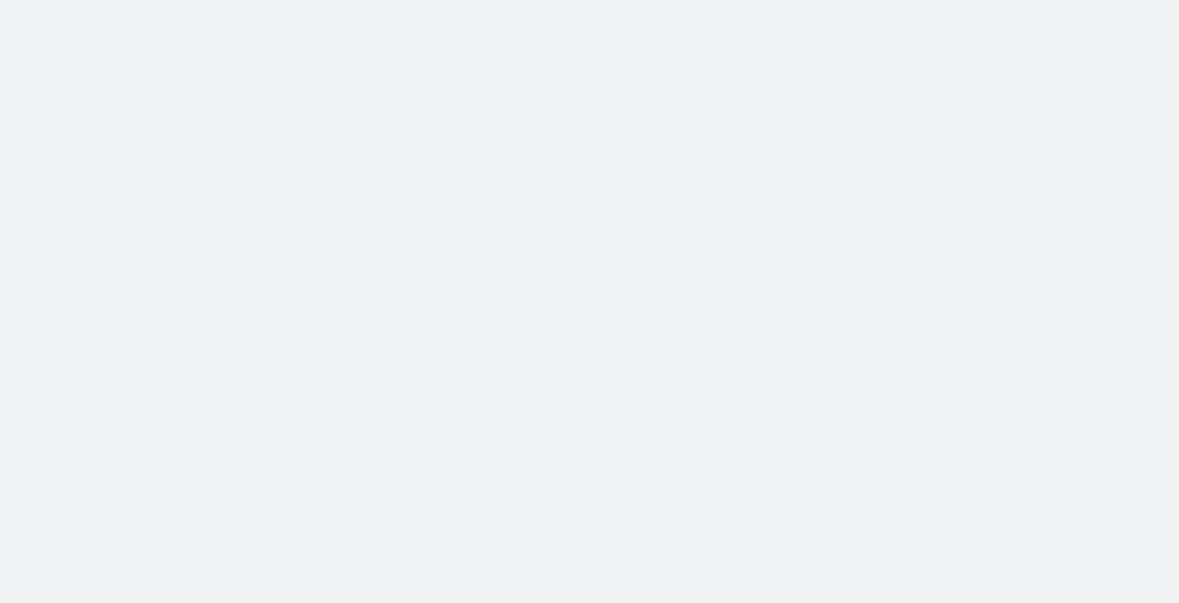 scroll, scrollTop: 0, scrollLeft: 0, axis: both 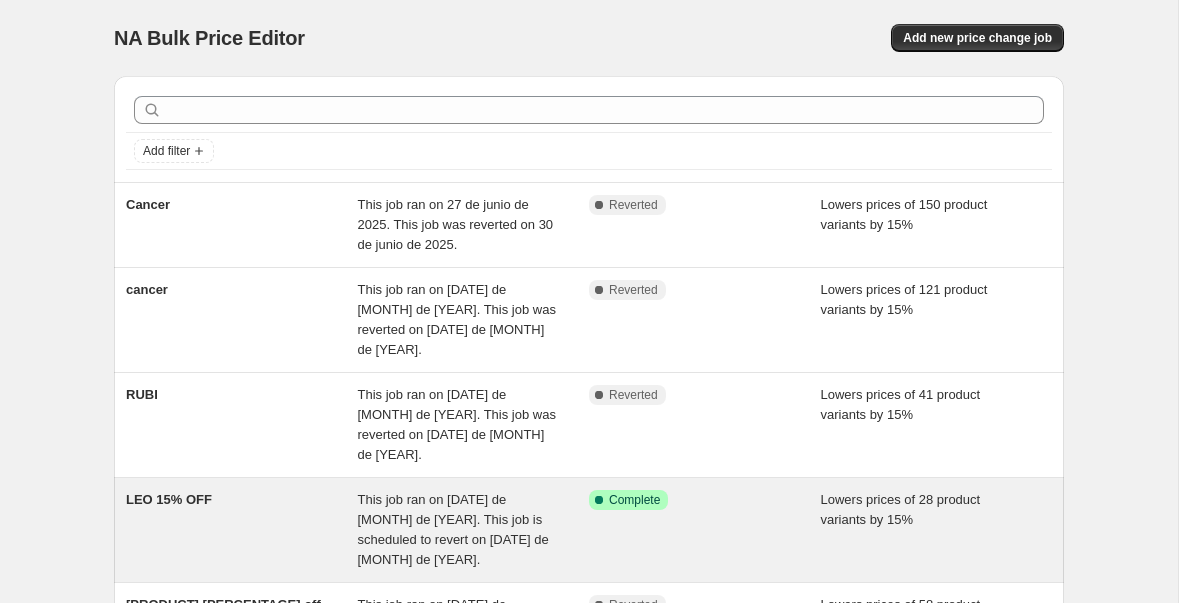click on "LEO 15% OFF" at bounding box center (242, 530) 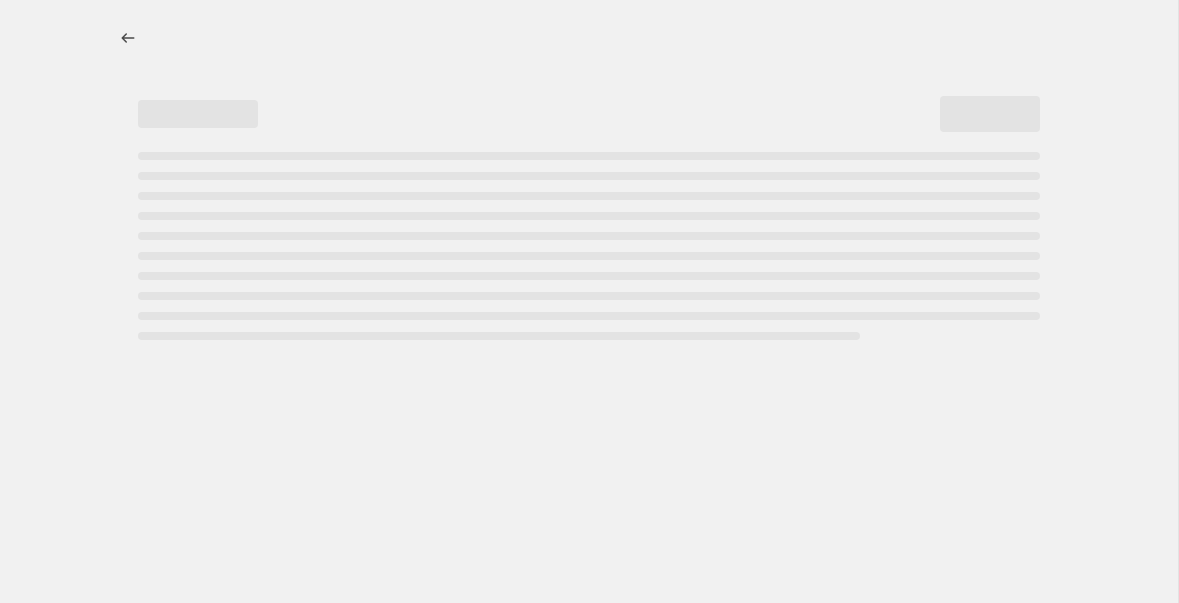 select on "percentage" 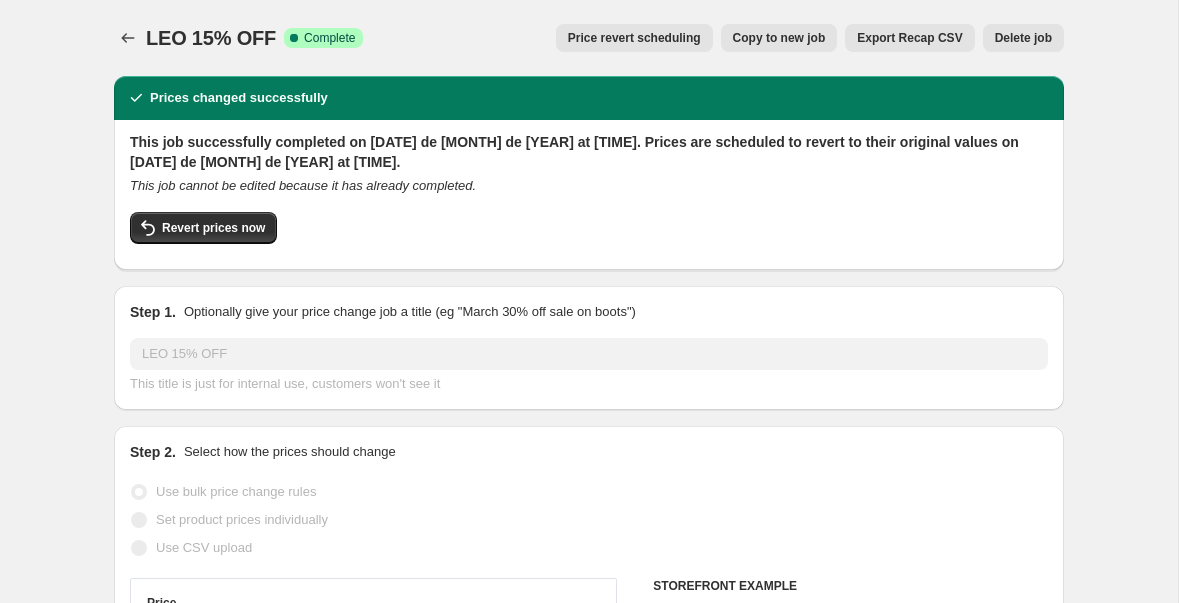 click on "Price revert scheduling" at bounding box center (634, 38) 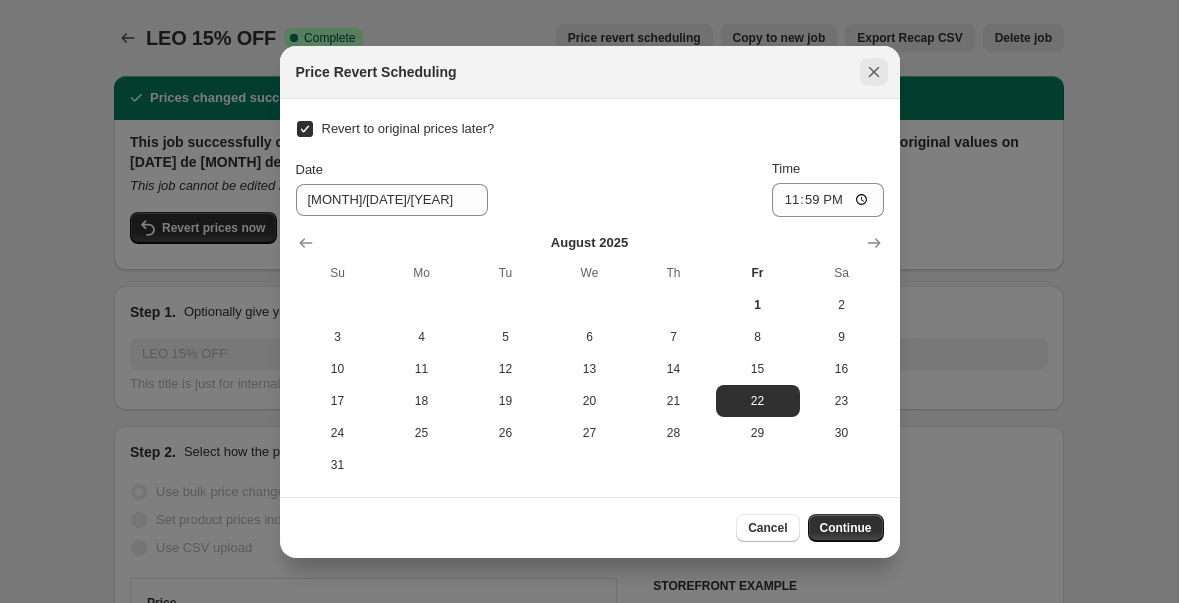 click 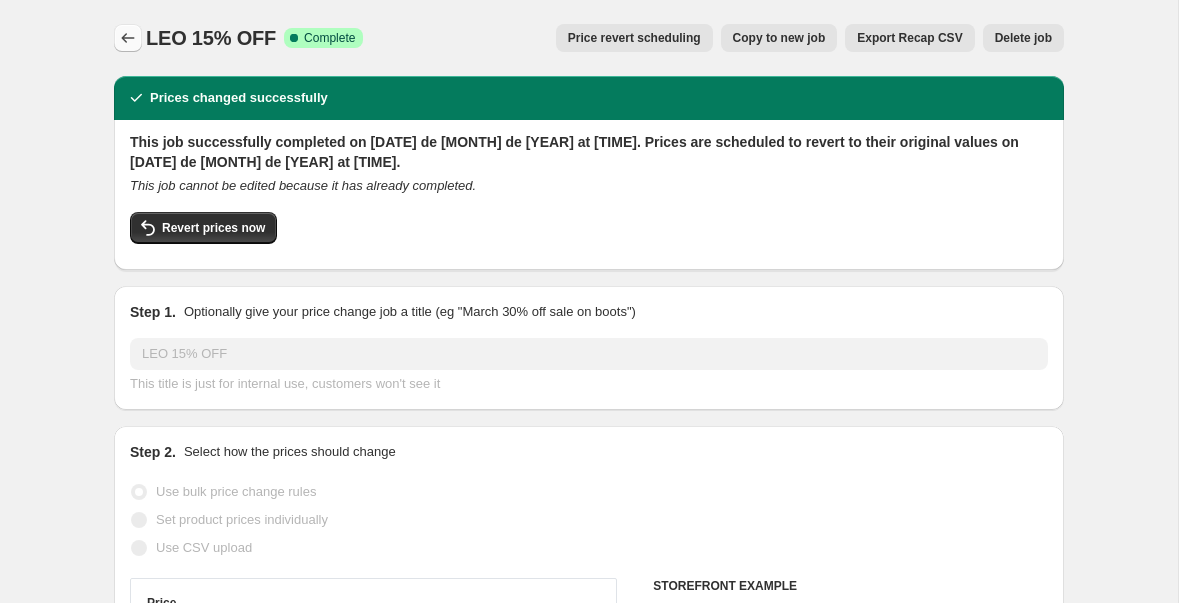 click 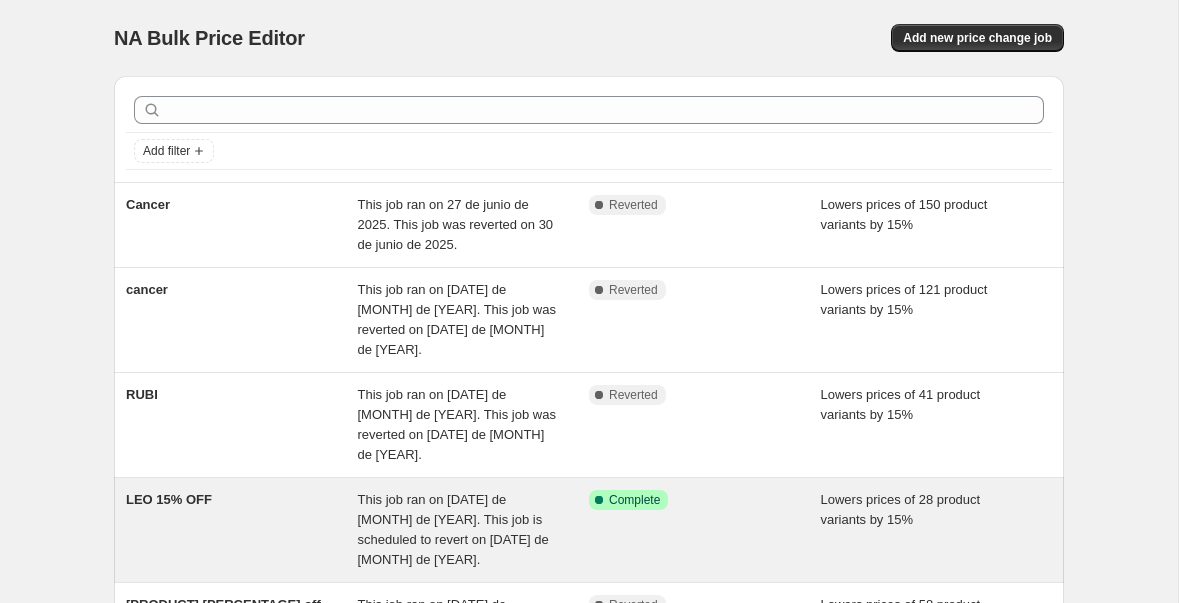 click on "Lowers prices of 28 product variants by 15%" at bounding box center (937, 530) 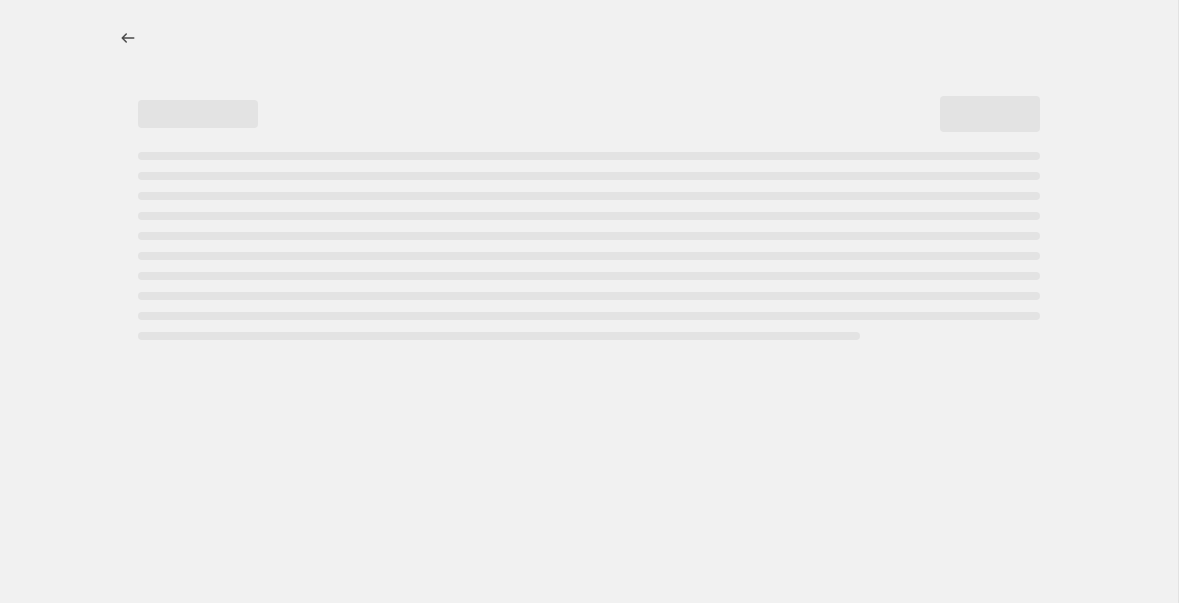 select on "percentage" 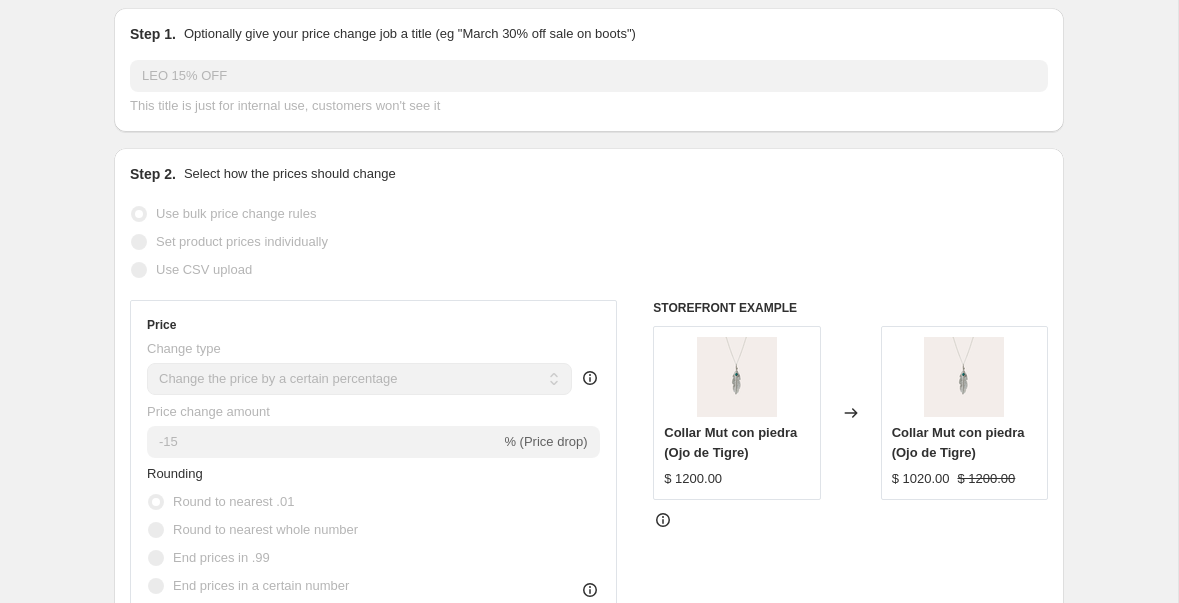 scroll, scrollTop: 0, scrollLeft: 0, axis: both 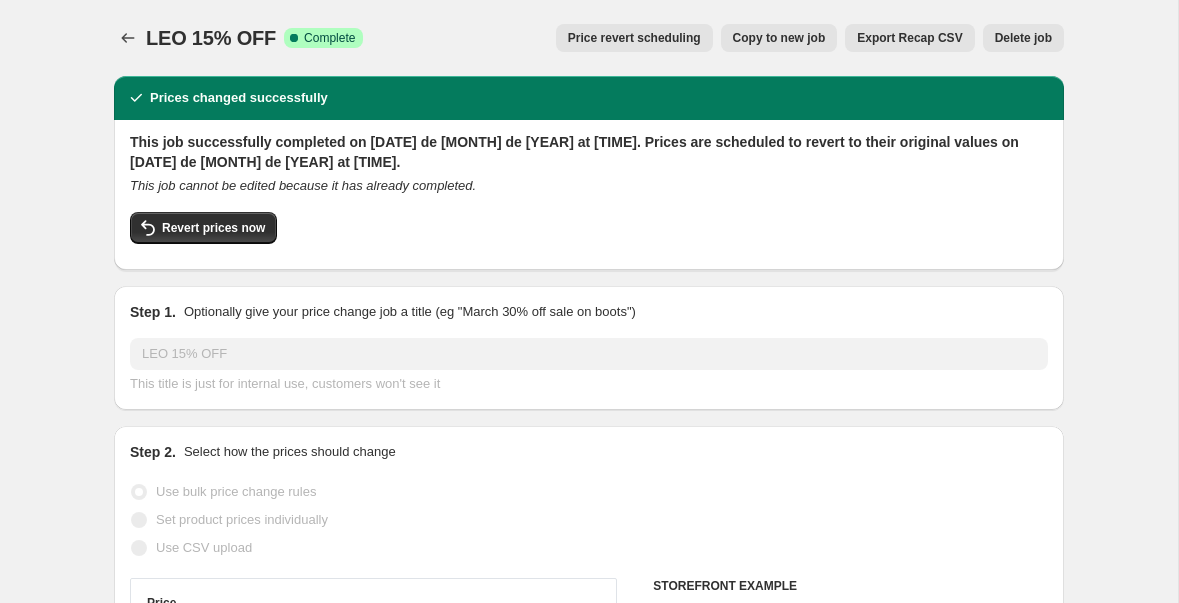 click on "Revert prices now" at bounding box center [589, 233] 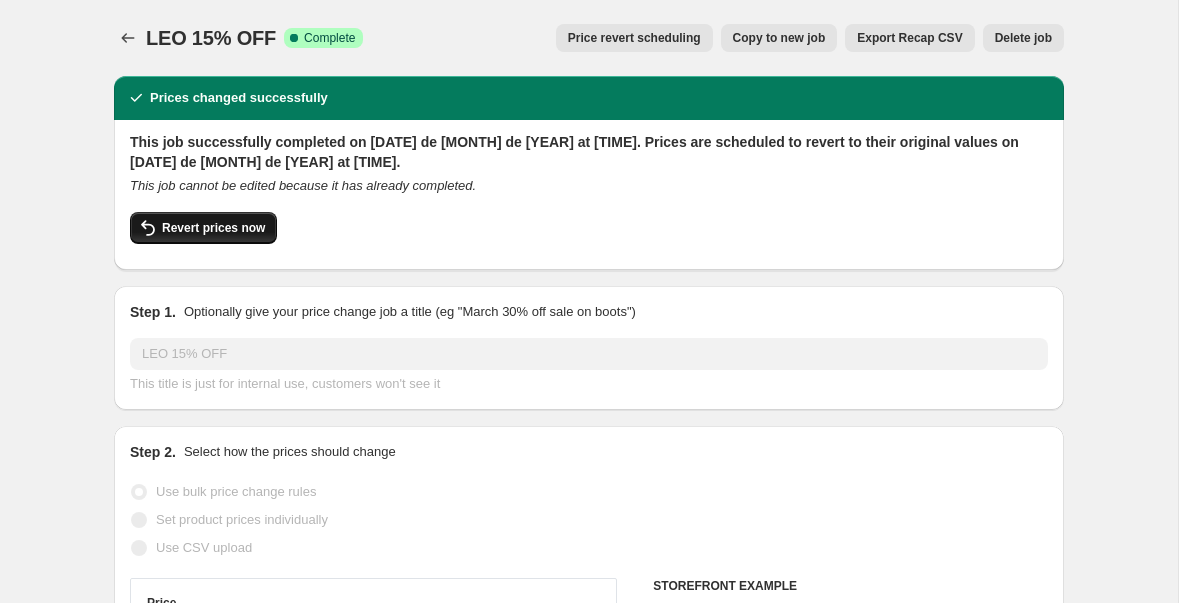 click on "Revert prices now" at bounding box center (203, 228) 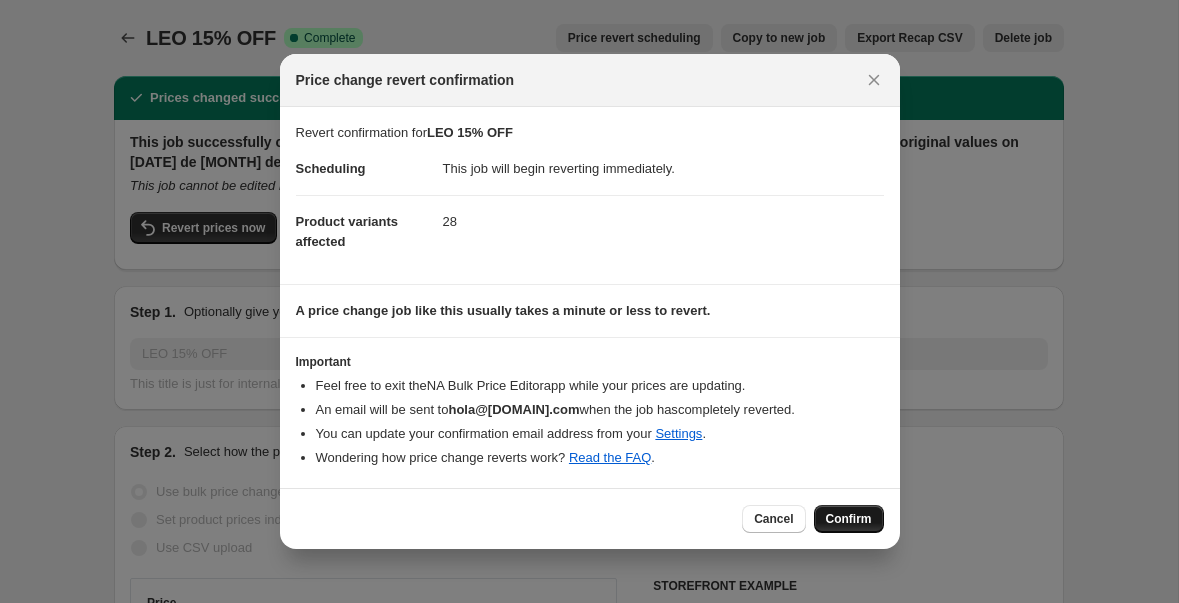click on "Confirm" at bounding box center (849, 519) 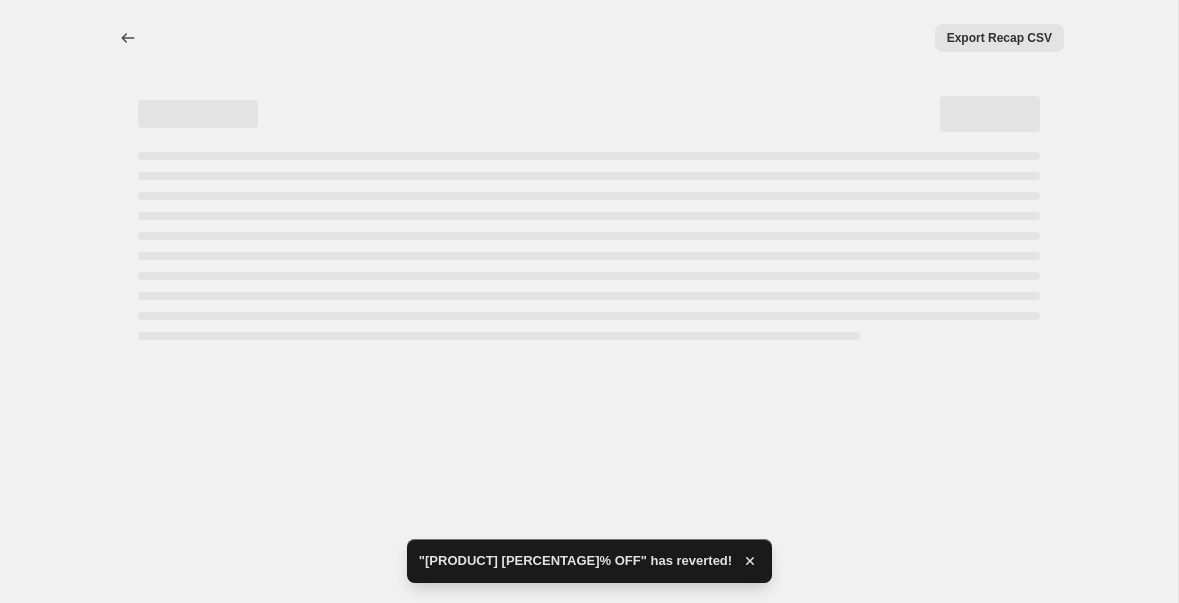 select on "percentage" 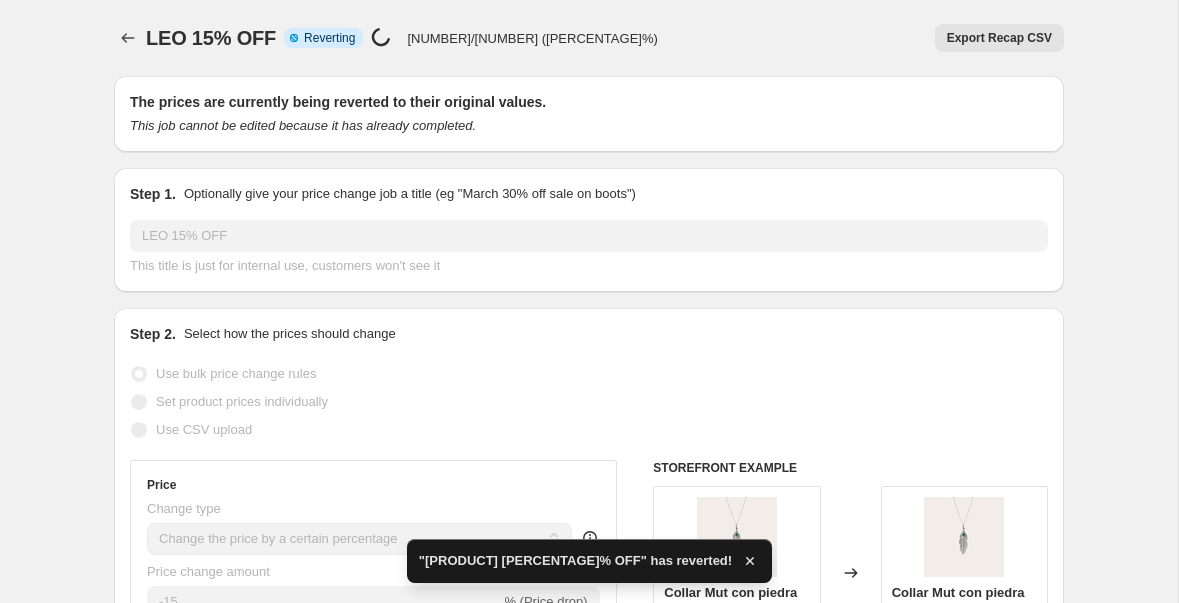 checkbox on "true" 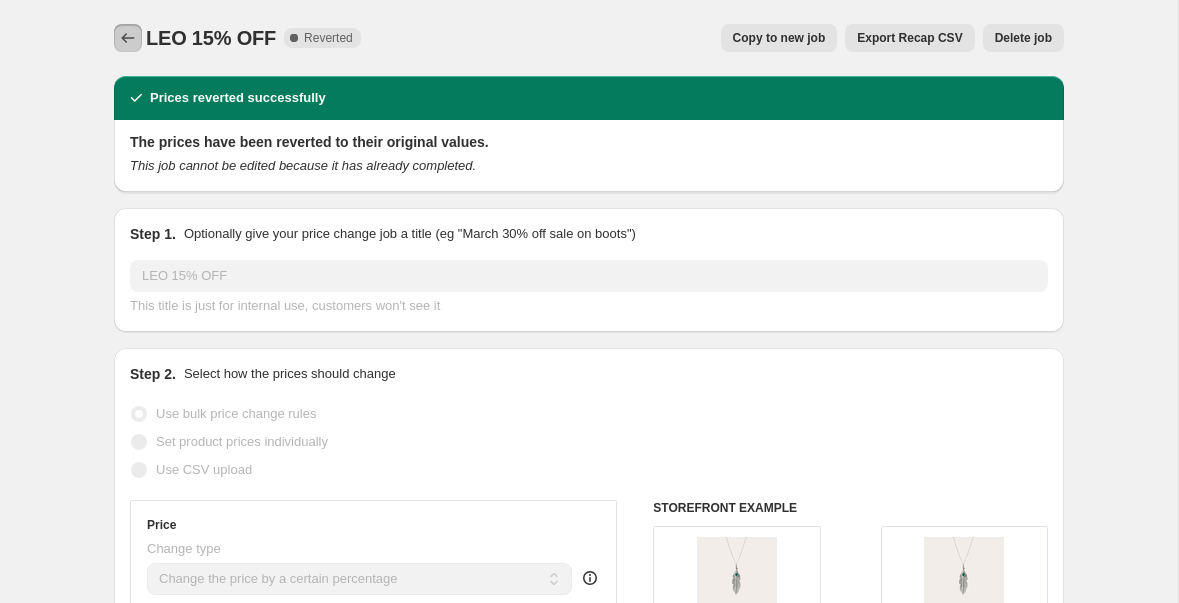 click 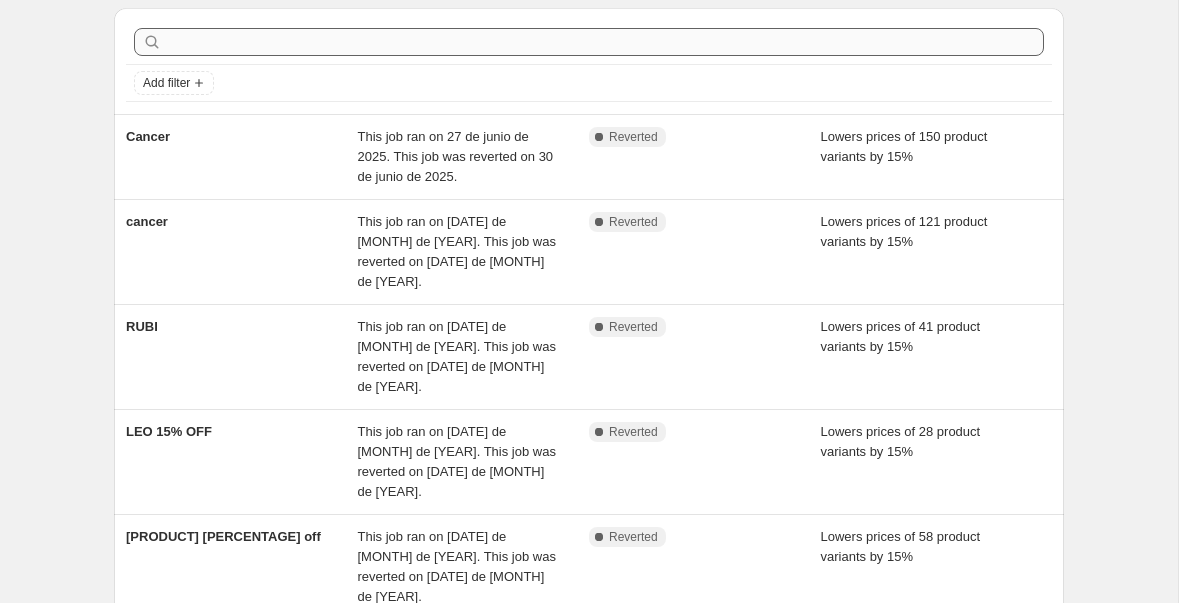 scroll, scrollTop: 0, scrollLeft: 0, axis: both 